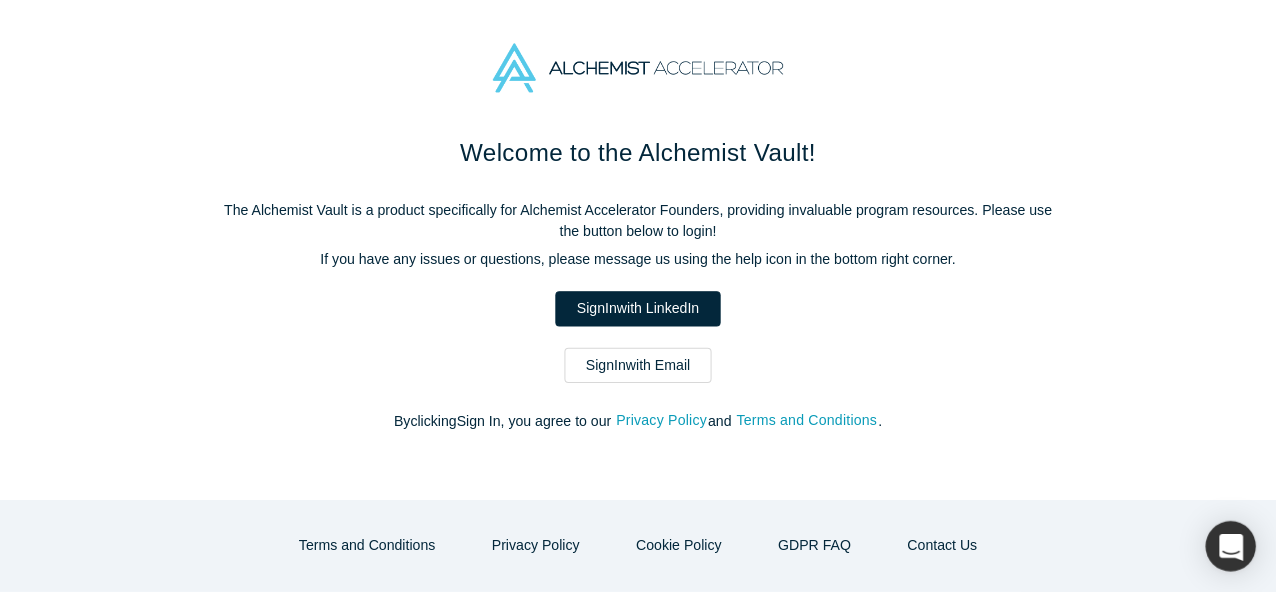 scroll, scrollTop: 0, scrollLeft: 0, axis: both 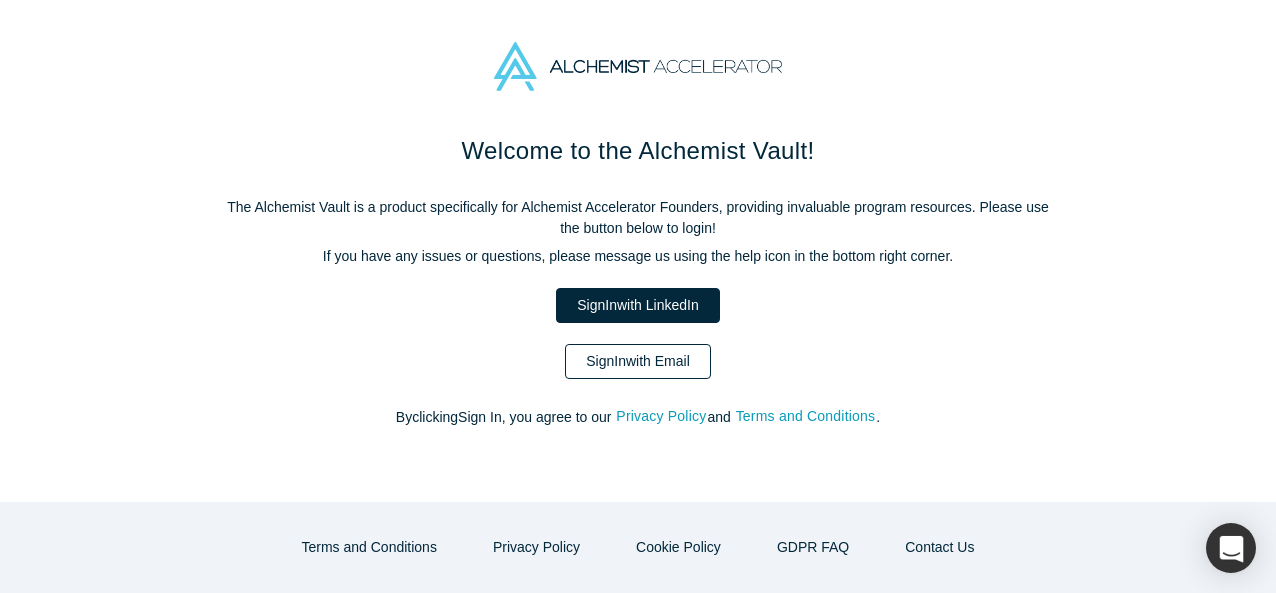 click on "Sign  In  with Email" at bounding box center (638, 361) 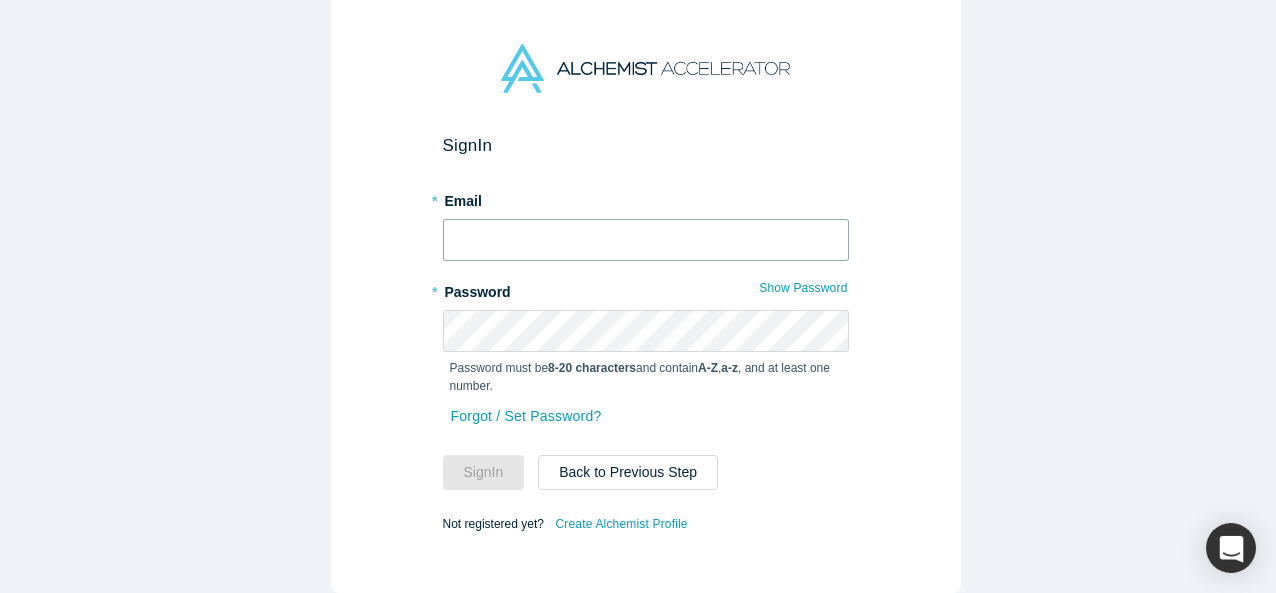 type on "mia@alchemistaccelerator.com" 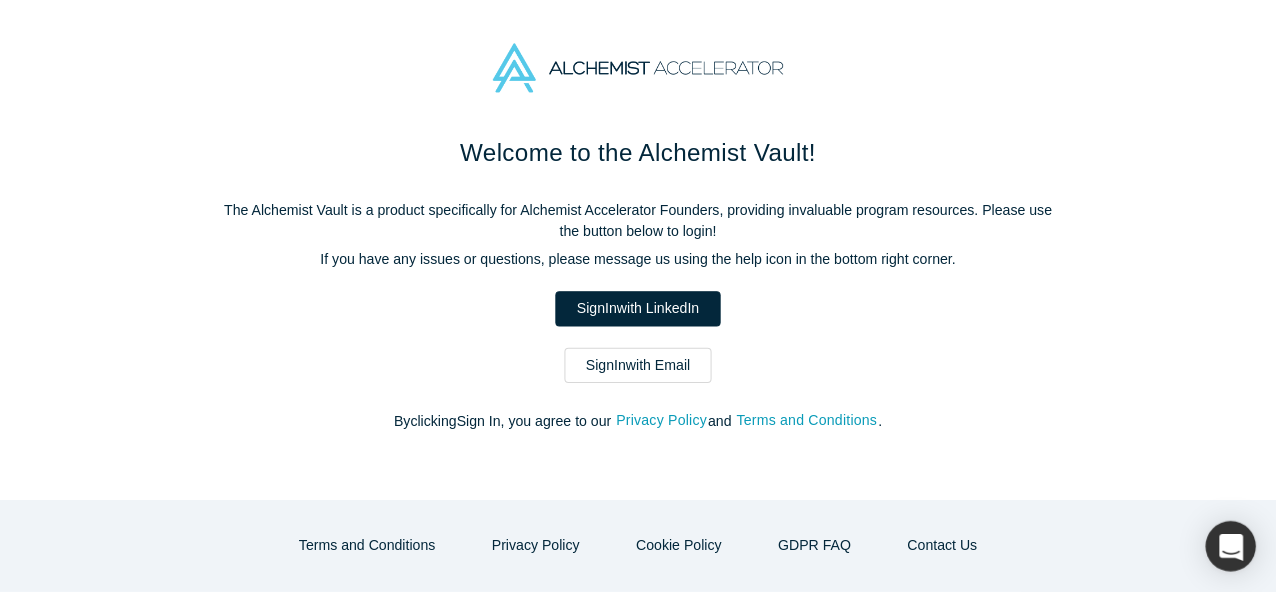 scroll, scrollTop: 0, scrollLeft: 0, axis: both 